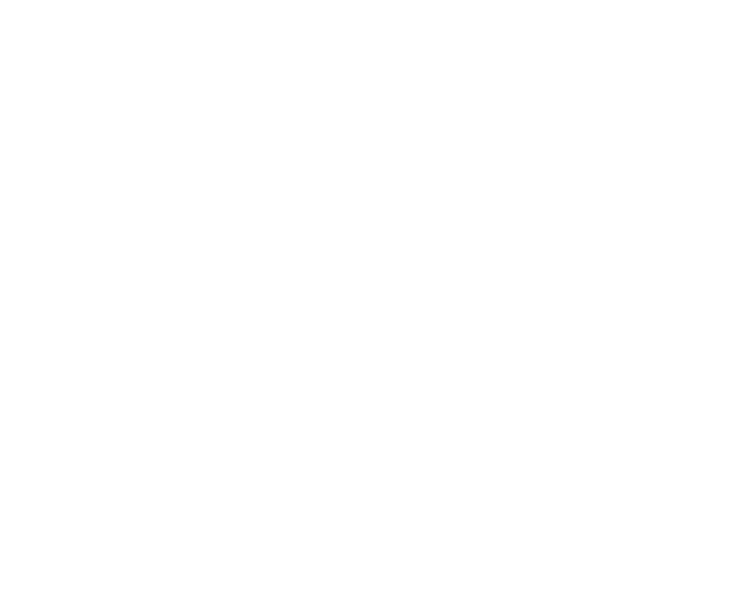 scroll, scrollTop: 0, scrollLeft: 0, axis: both 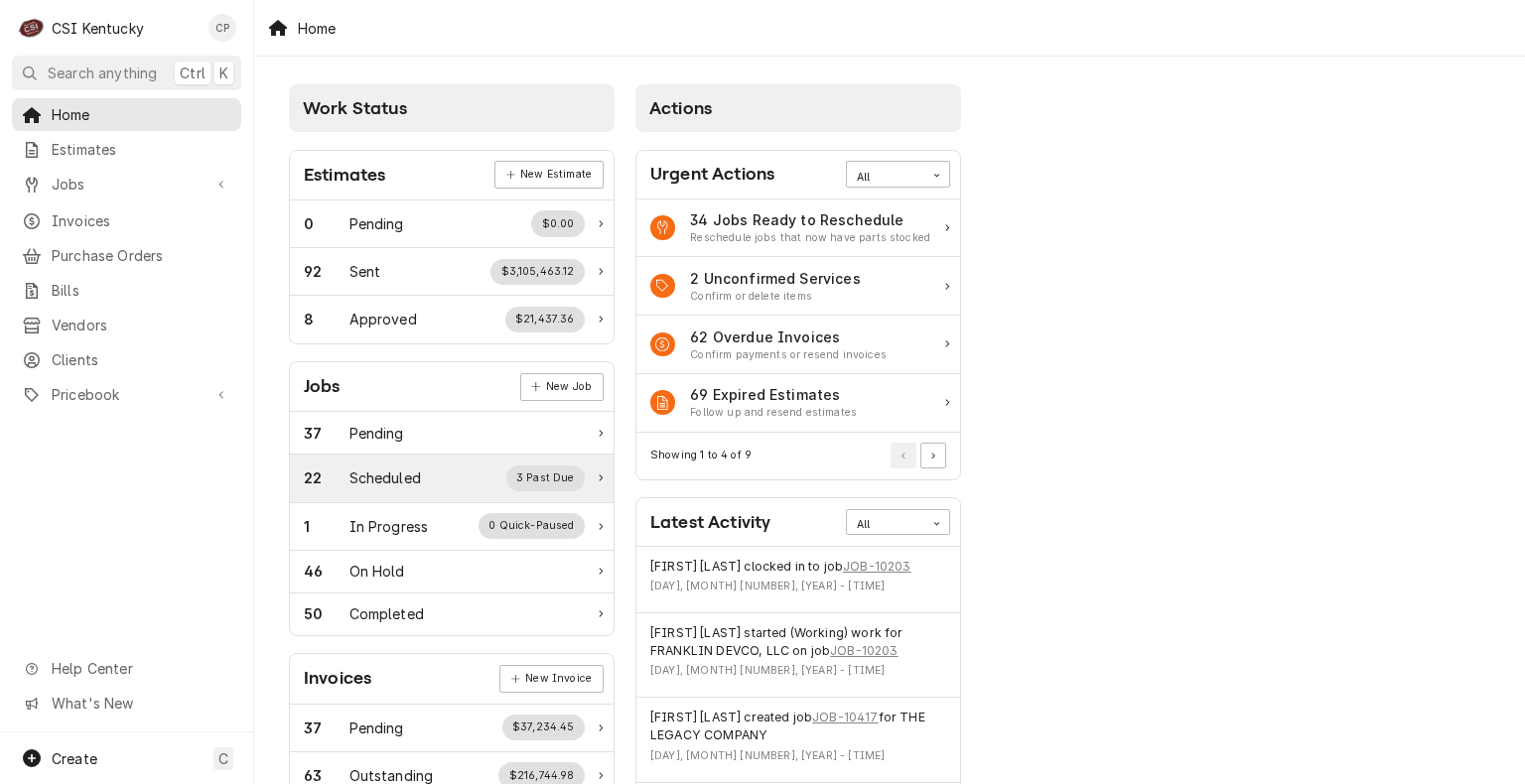 click on "Scheduled" at bounding box center [385, 477] 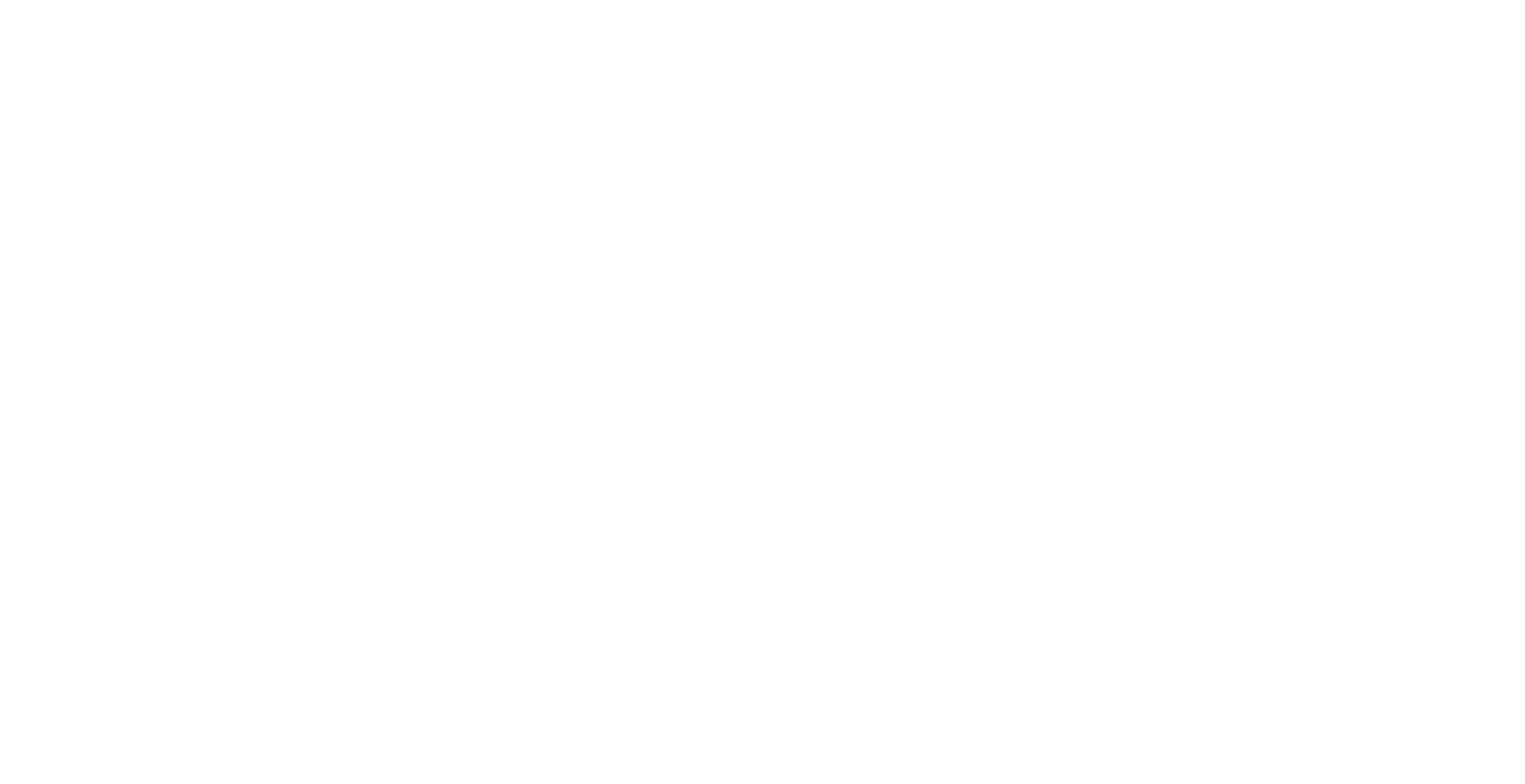scroll, scrollTop: 0, scrollLeft: 0, axis: both 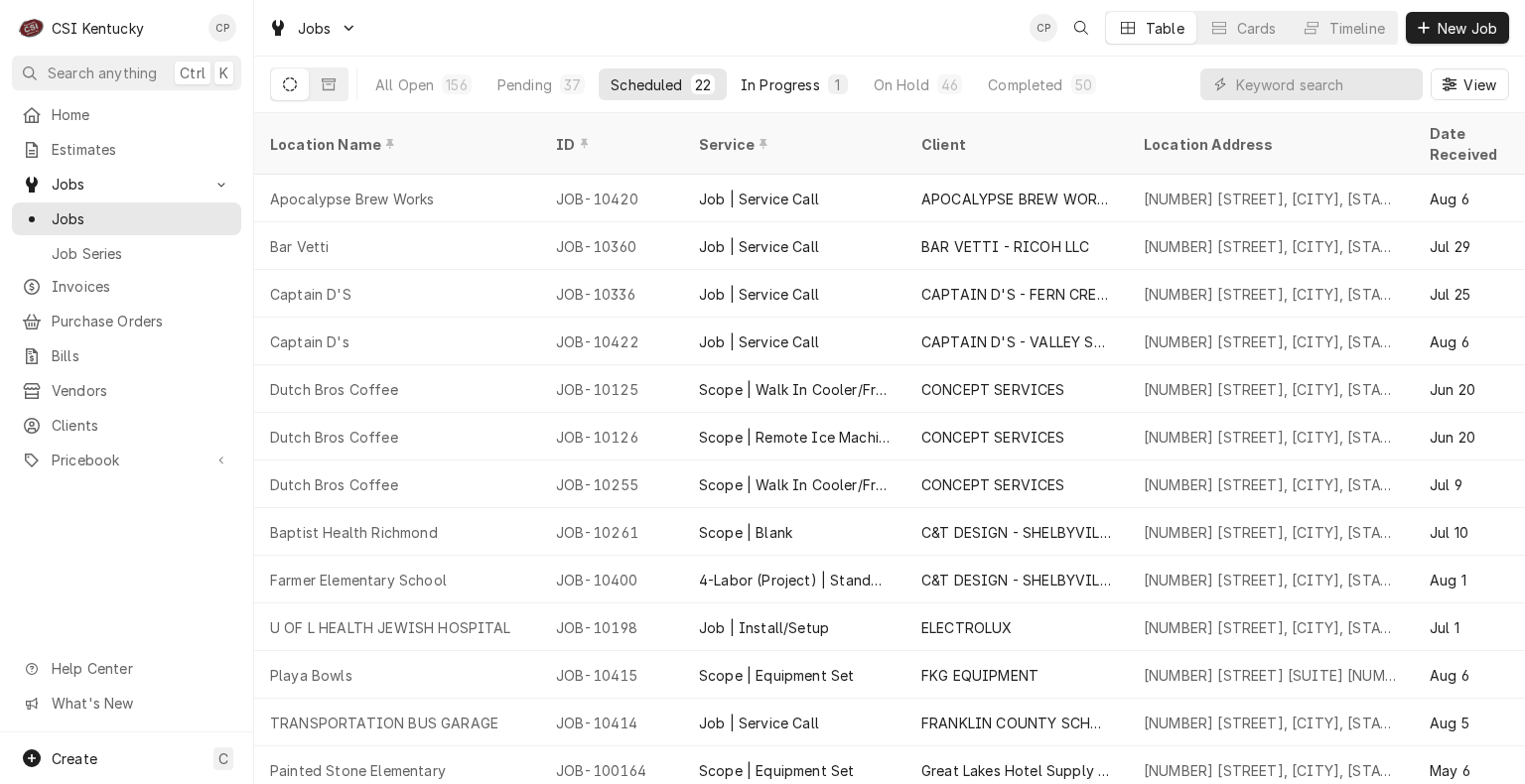 click on "In Progress" at bounding box center (780, 84) 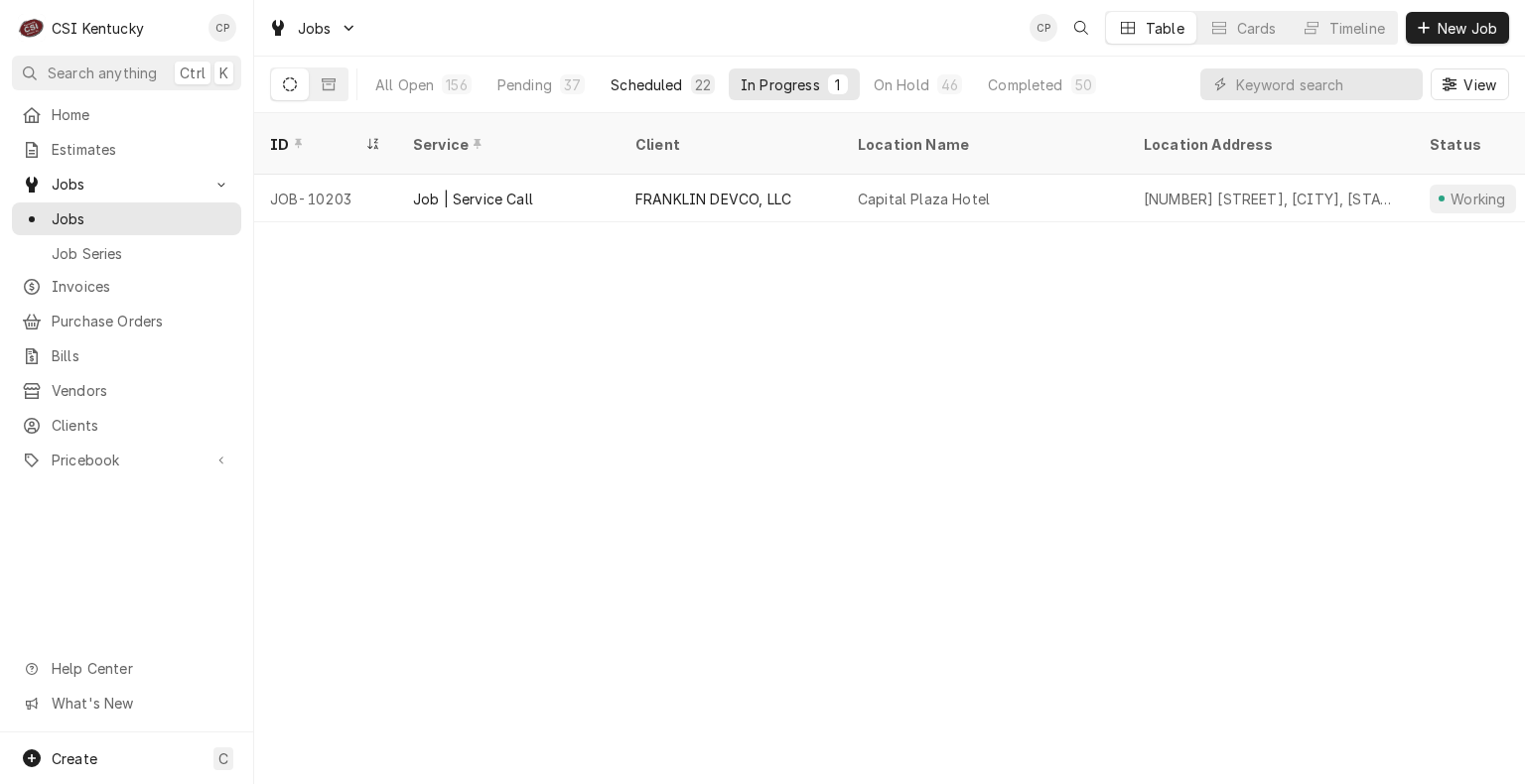 click on "Scheduled" at bounding box center (646, 84) 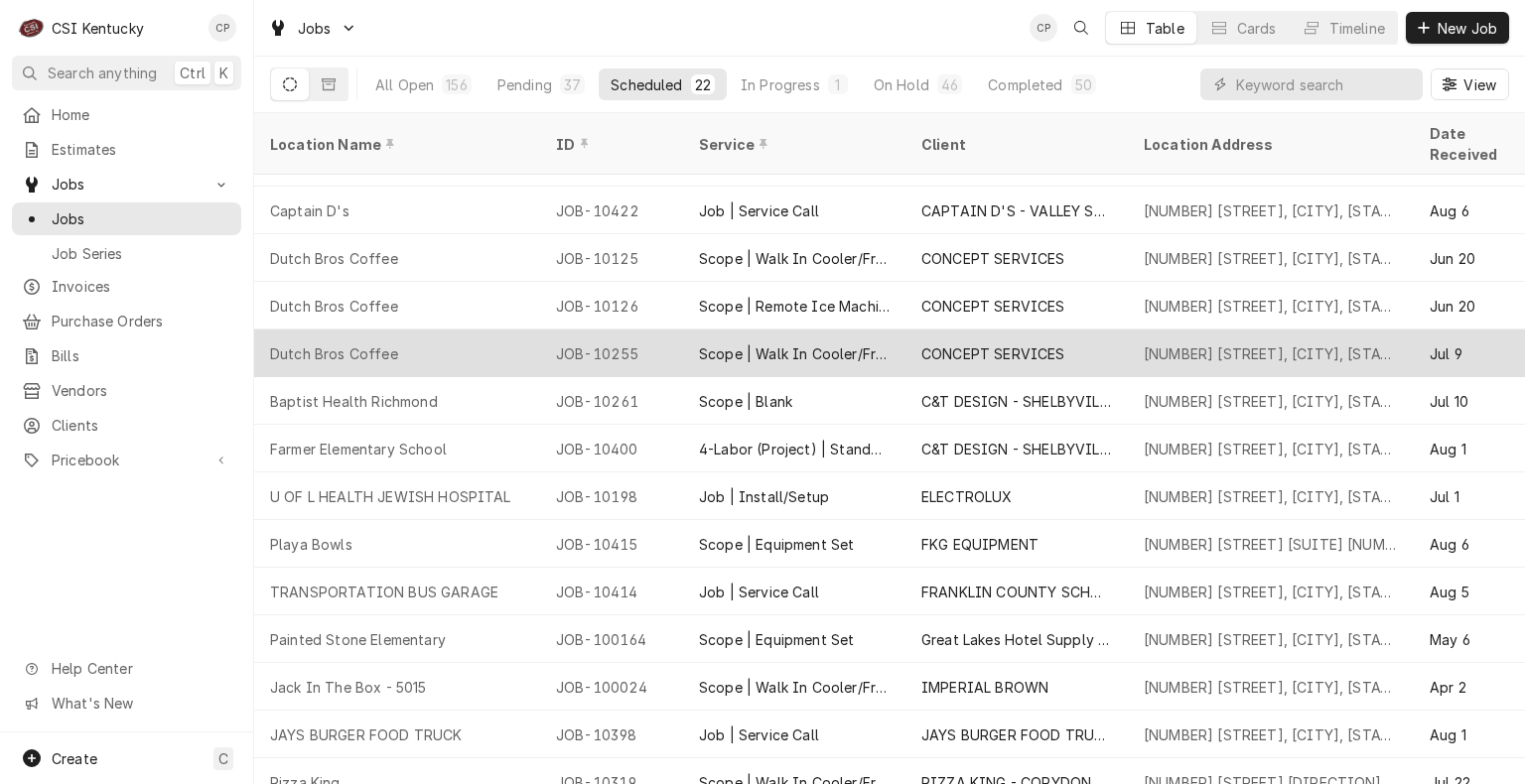 scroll, scrollTop: 0, scrollLeft: 0, axis: both 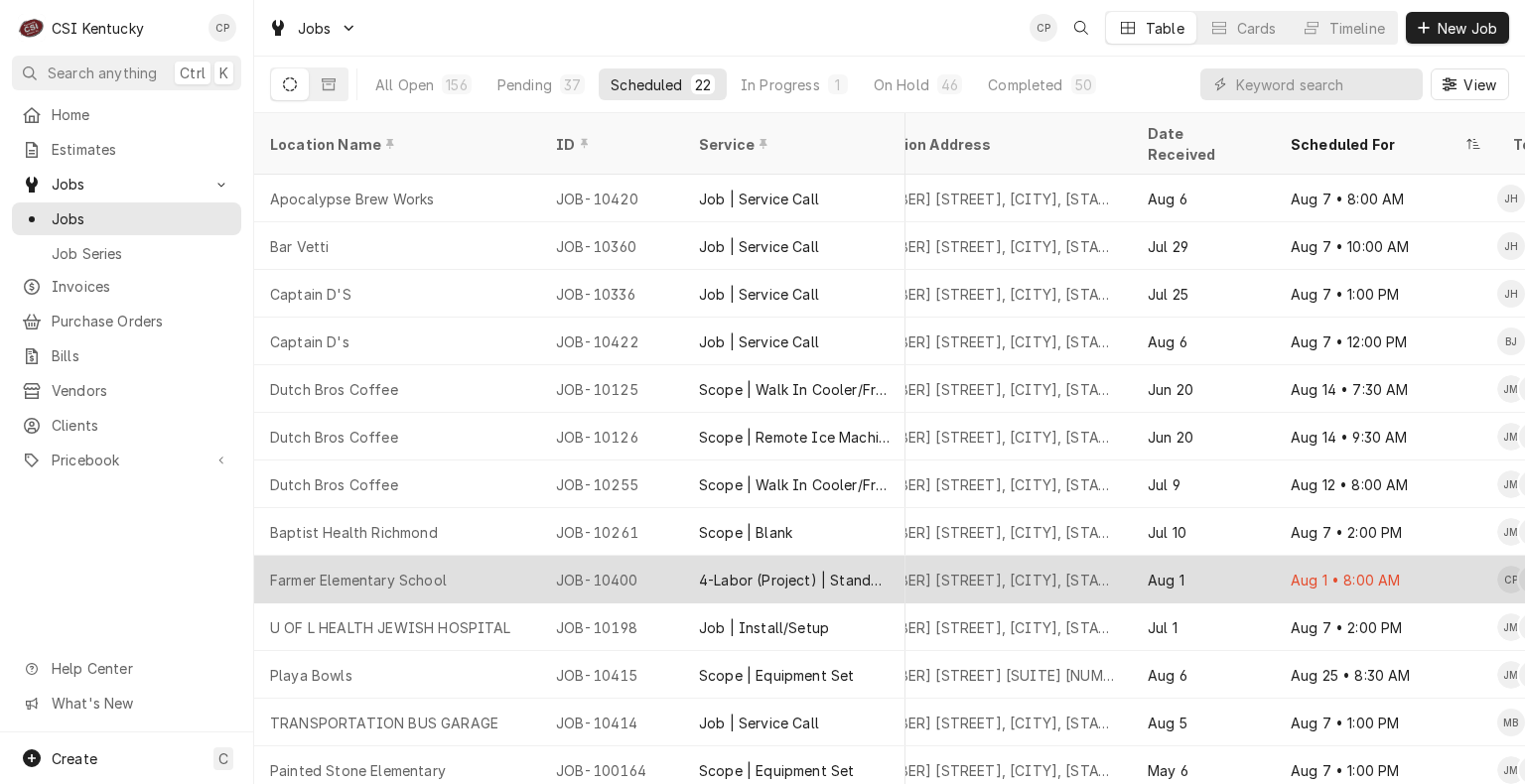 click on "4-Labor (Project) | Standard | Incurred" at bounding box center [794, 580] 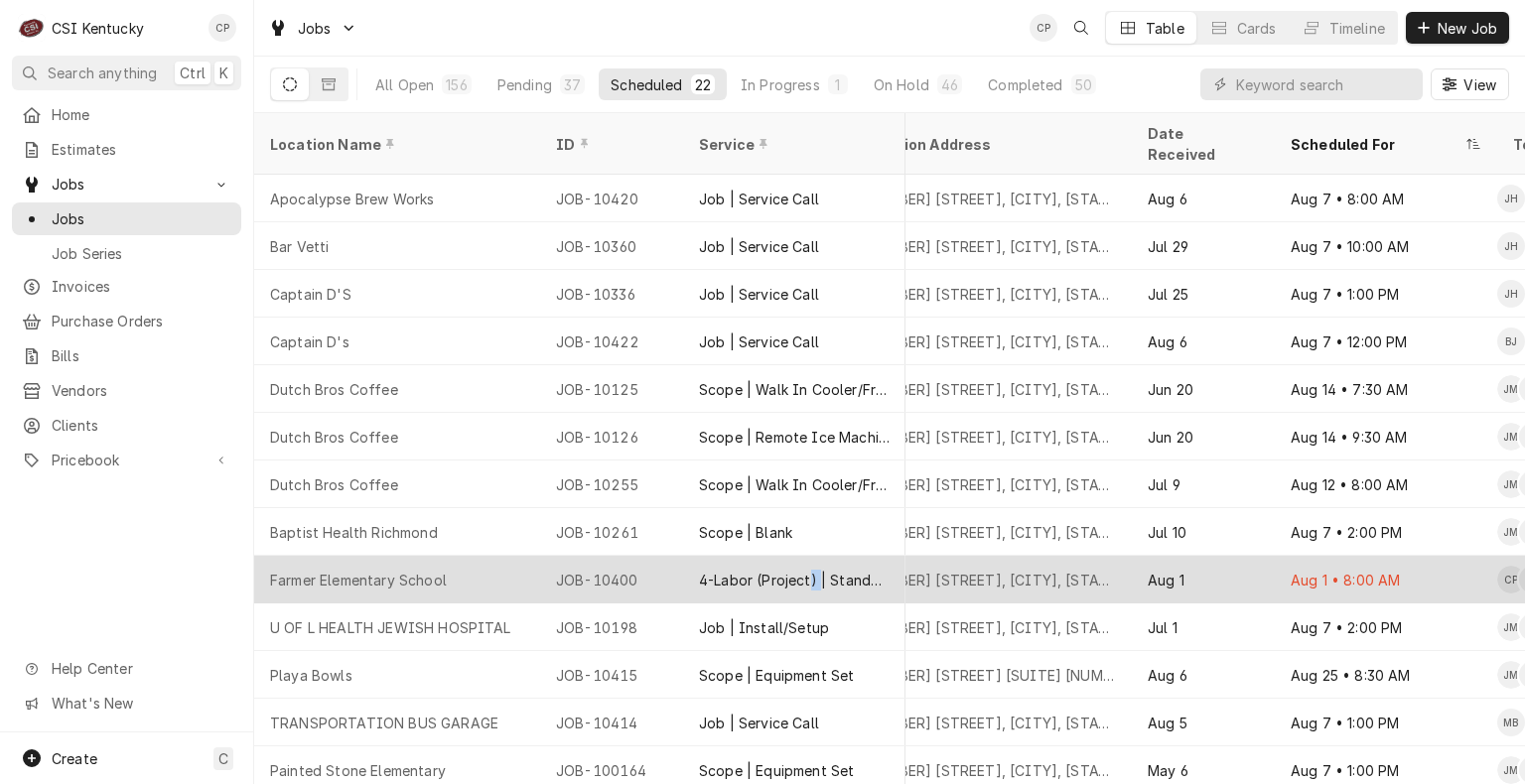 click on "4-Labor (Project) | Standard | Incurred" at bounding box center (794, 580) 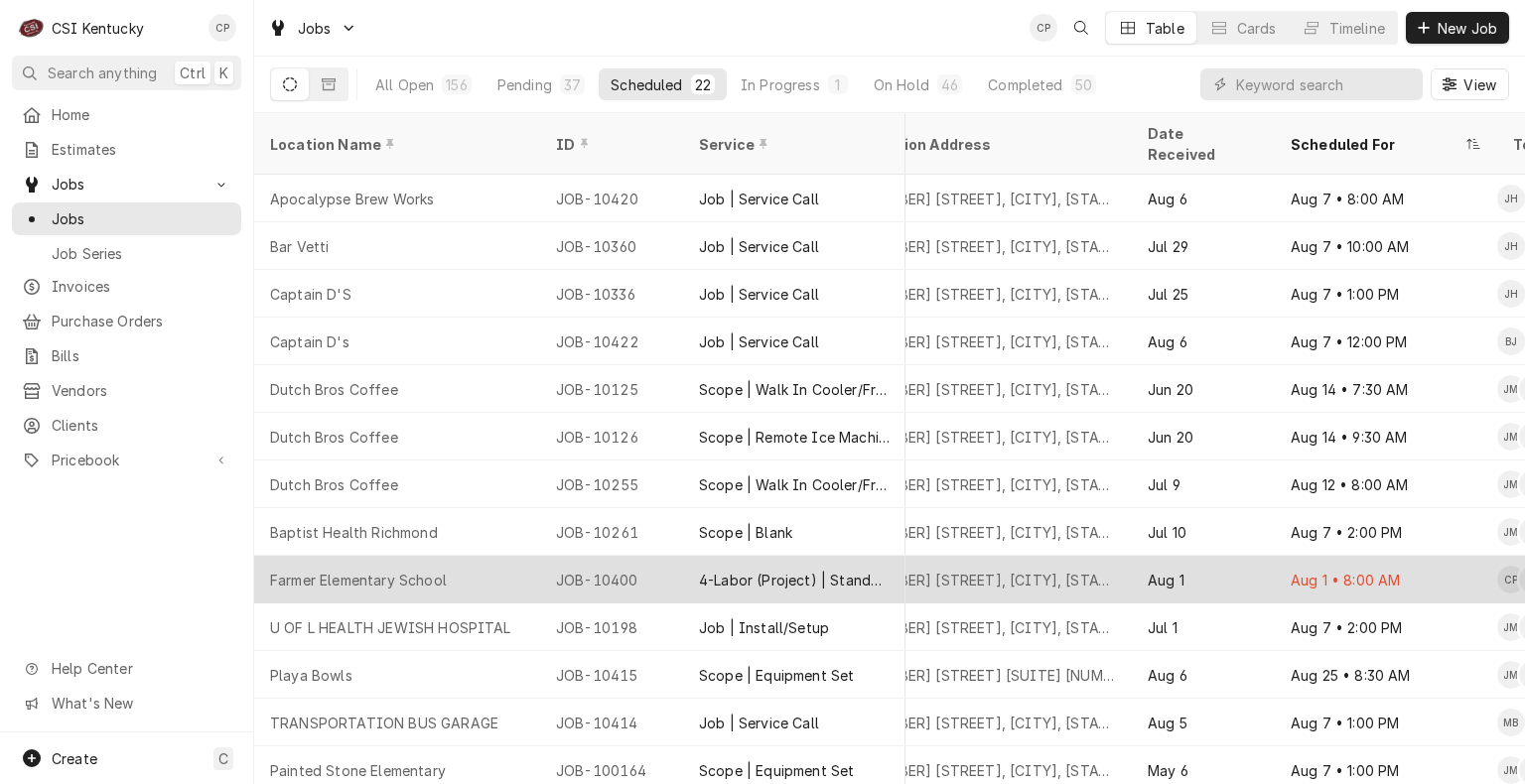 click on "4-Labor (Project) | Standard | Incurred" at bounding box center [794, 580] 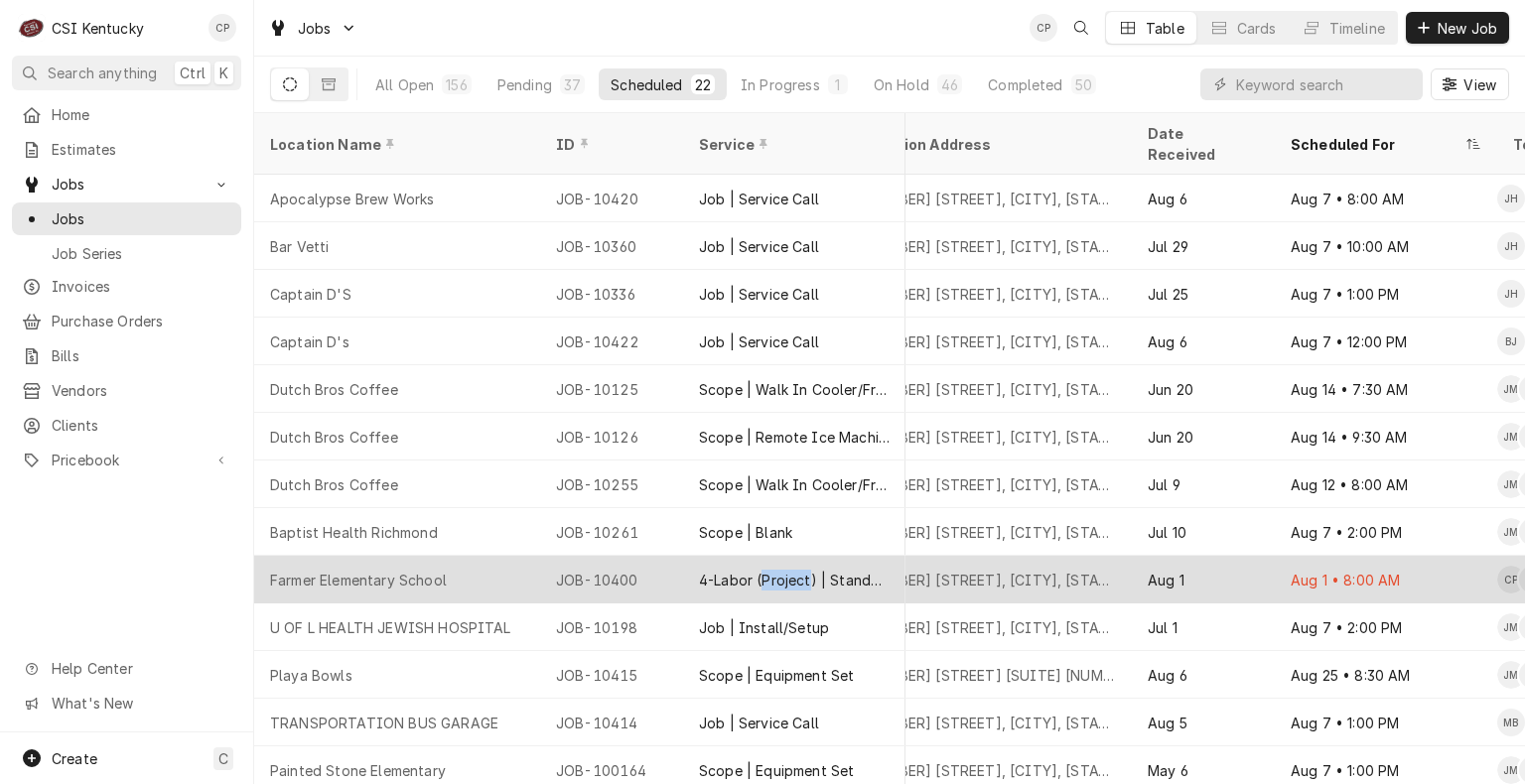 click on "4-Labor (Project) | Standard | Incurred" at bounding box center (794, 580) 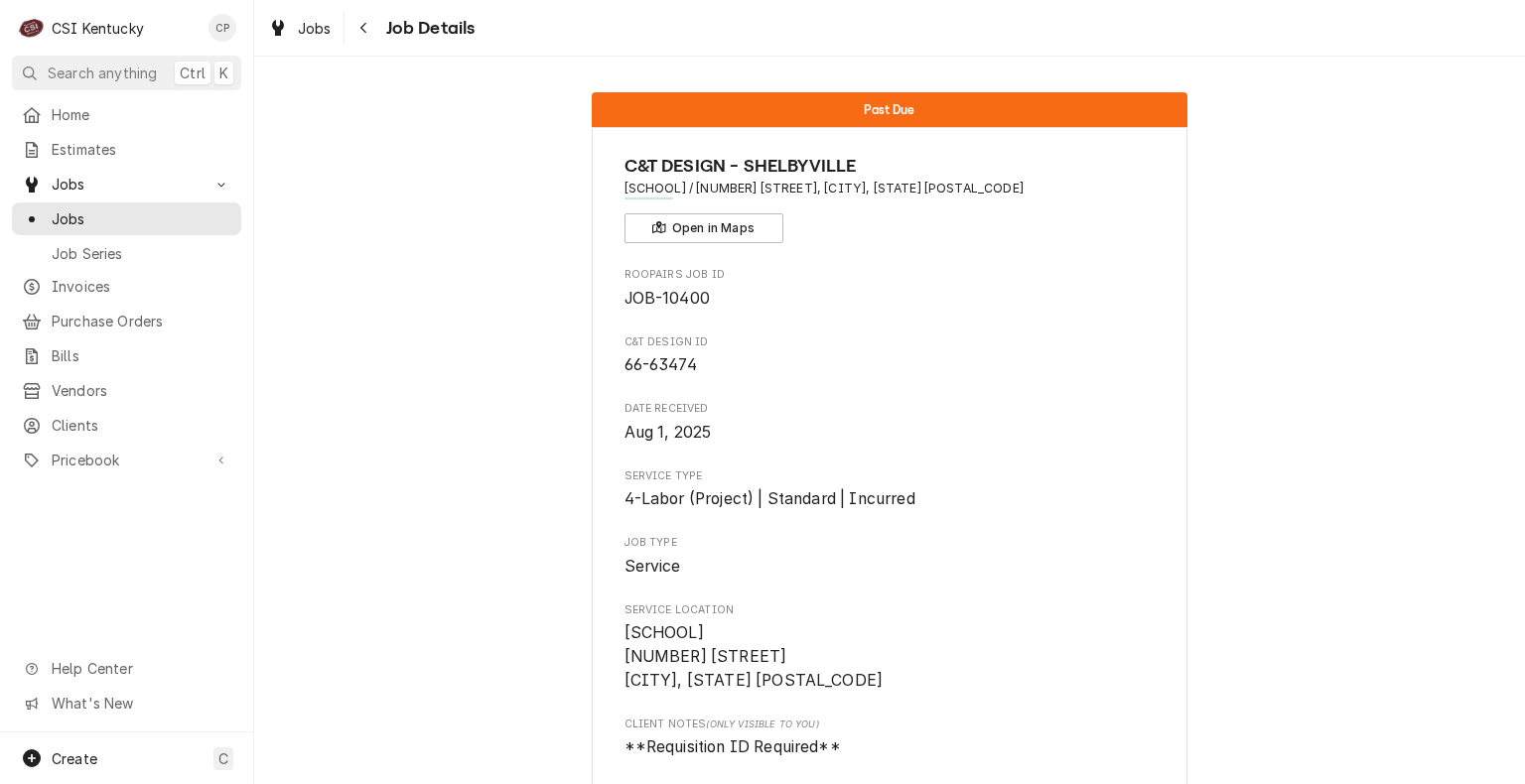 scroll, scrollTop: 0, scrollLeft: 0, axis: both 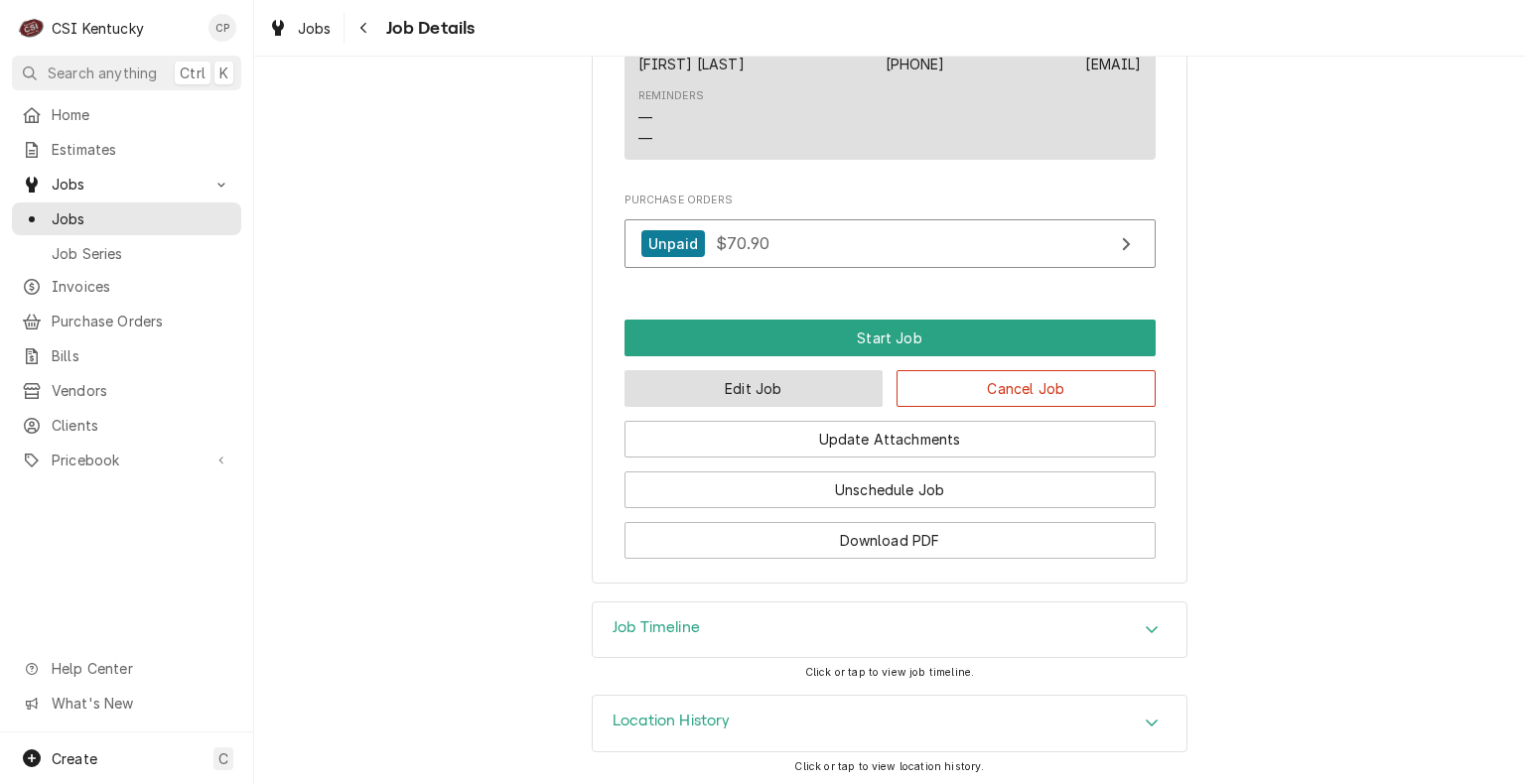 click on "Edit Job" at bounding box center (754, 388) 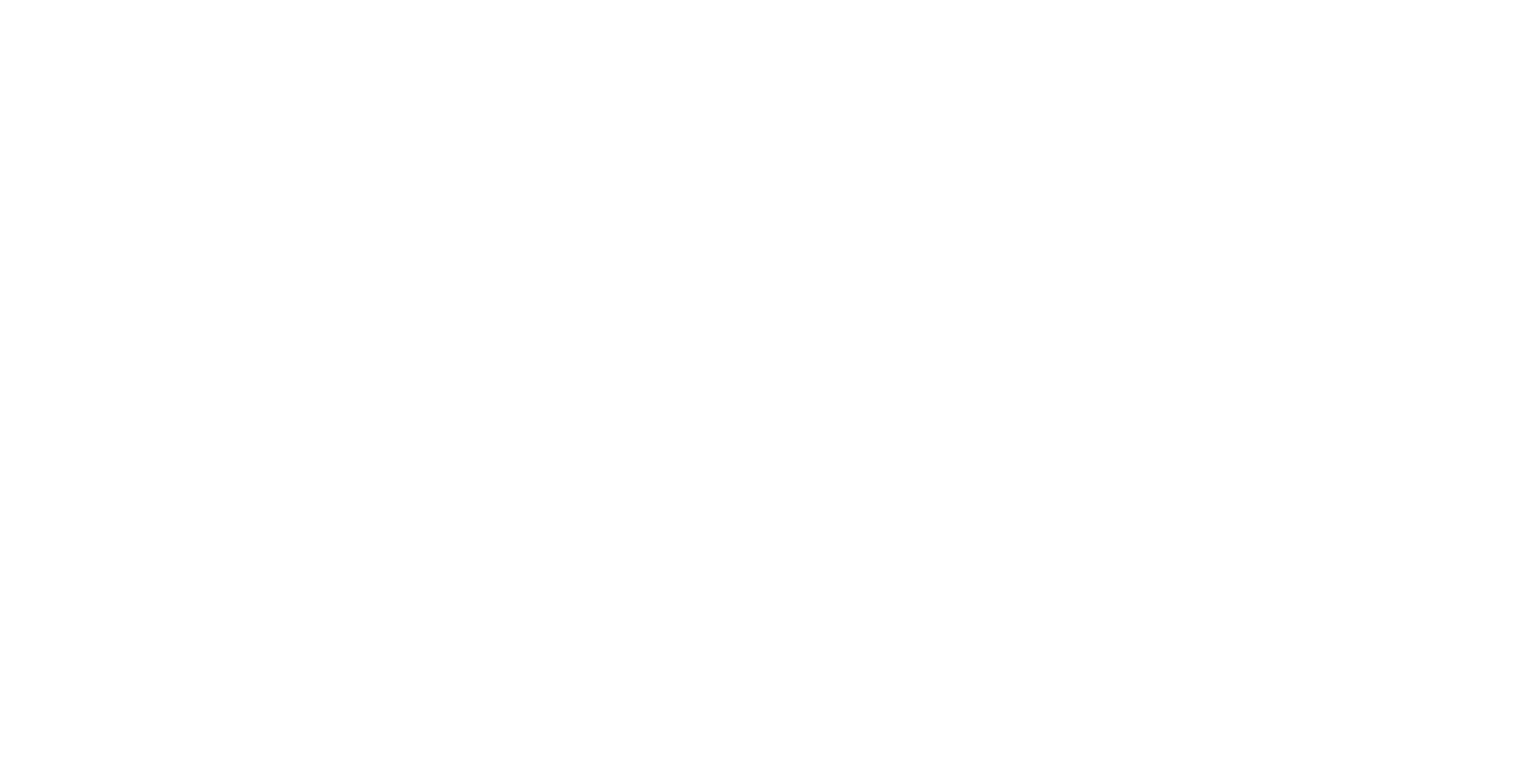 scroll, scrollTop: 0, scrollLeft: 0, axis: both 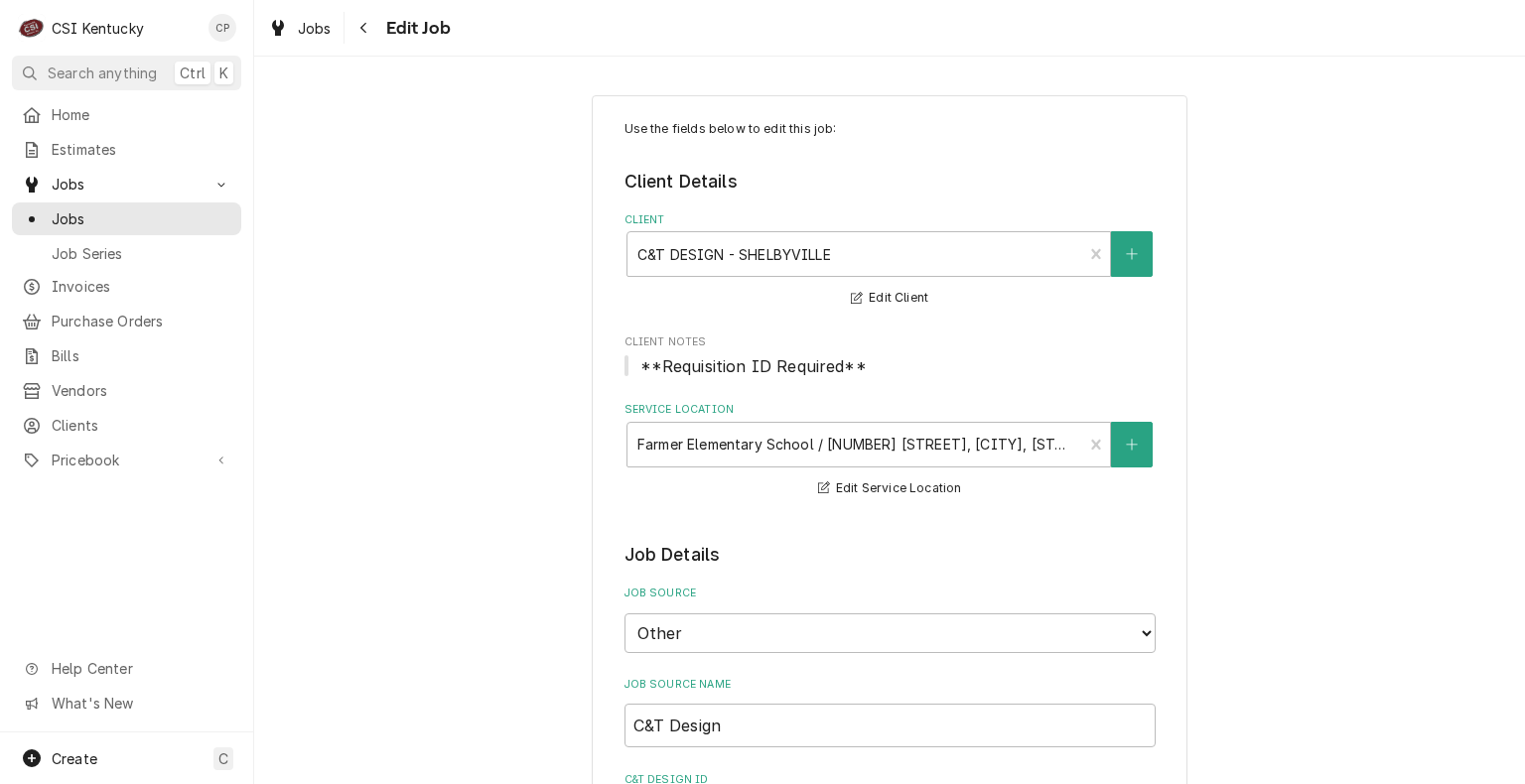 type on "x" 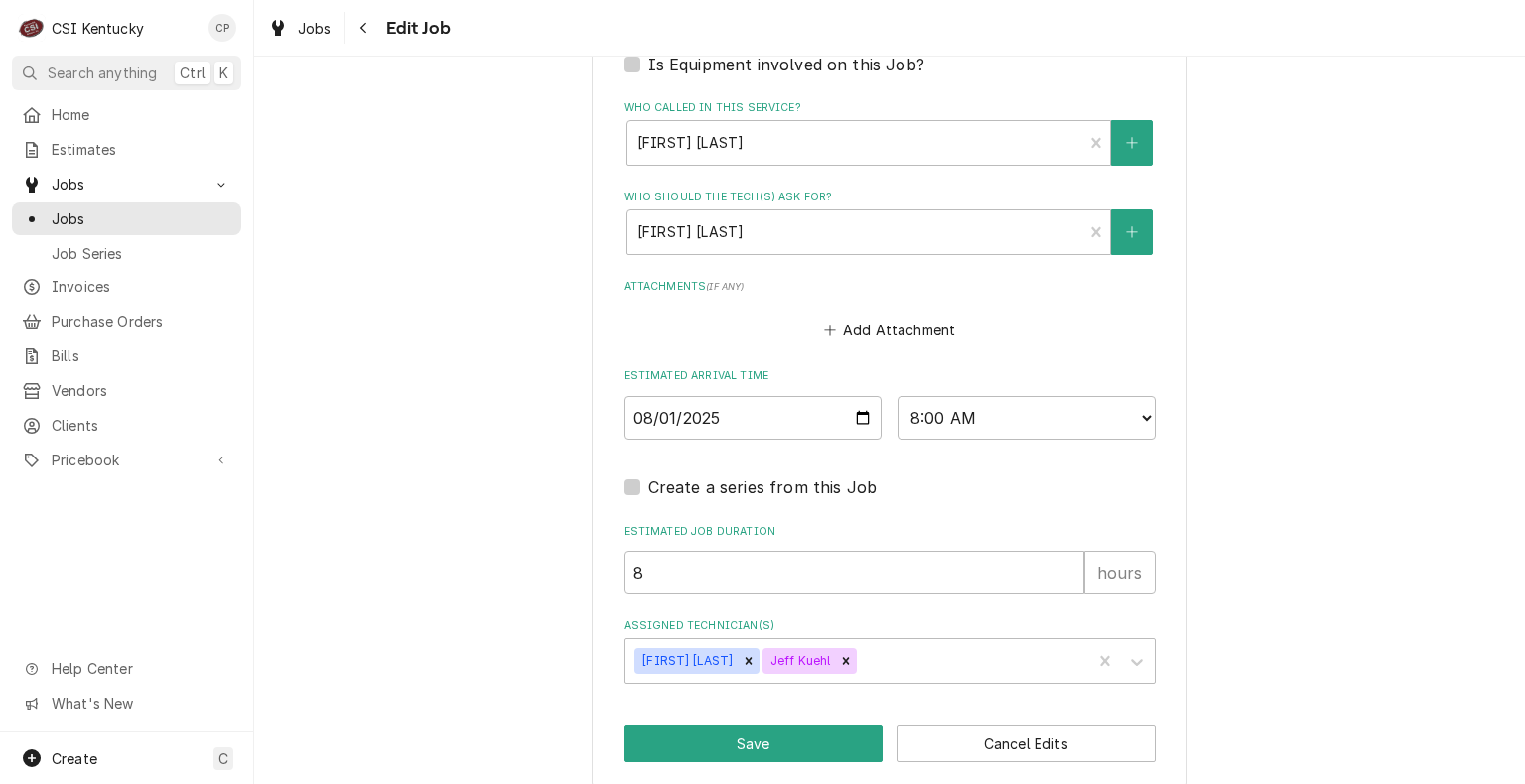 scroll, scrollTop: 1630, scrollLeft: 0, axis: vertical 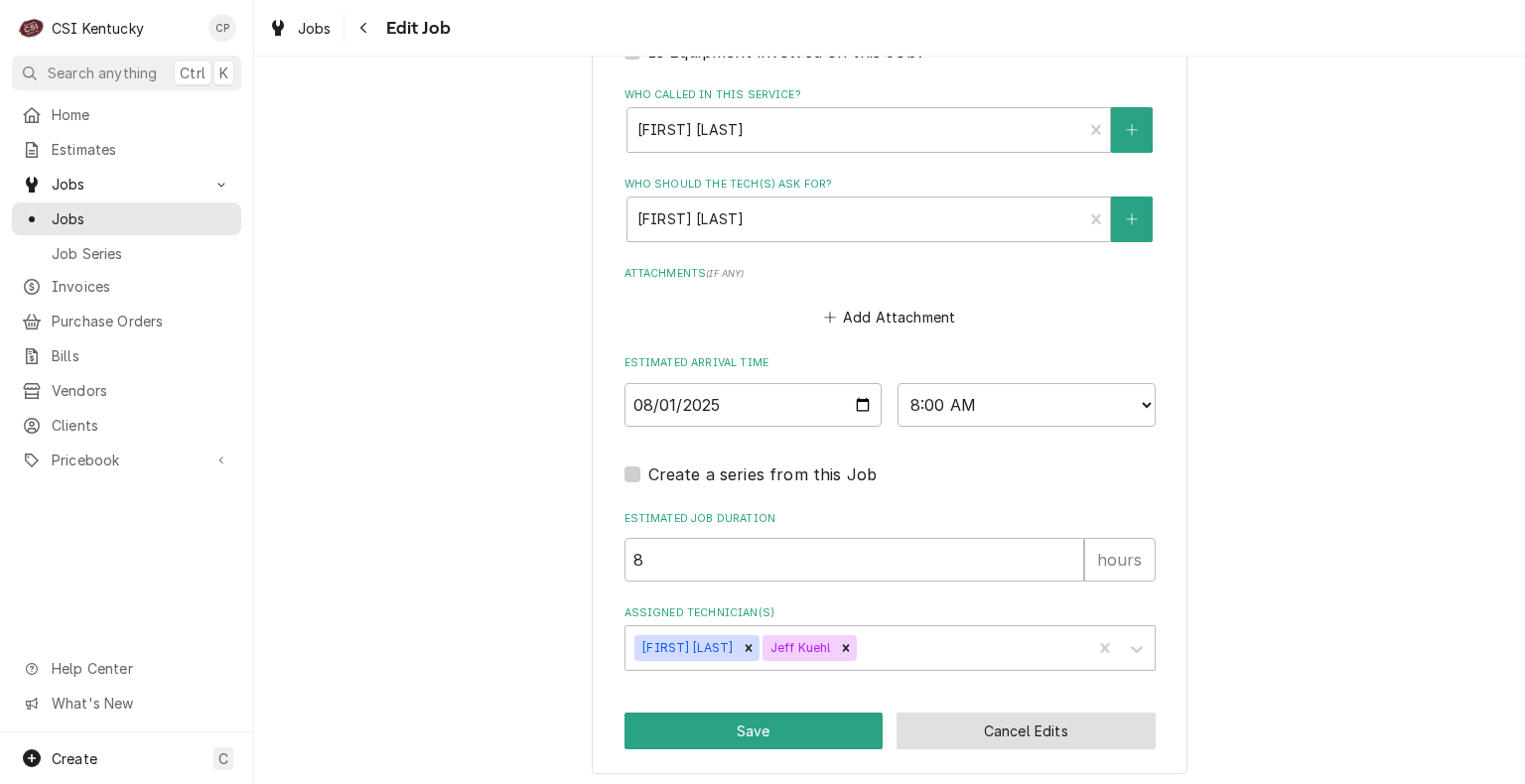 click on "Cancel Edits" at bounding box center (1026, 730) 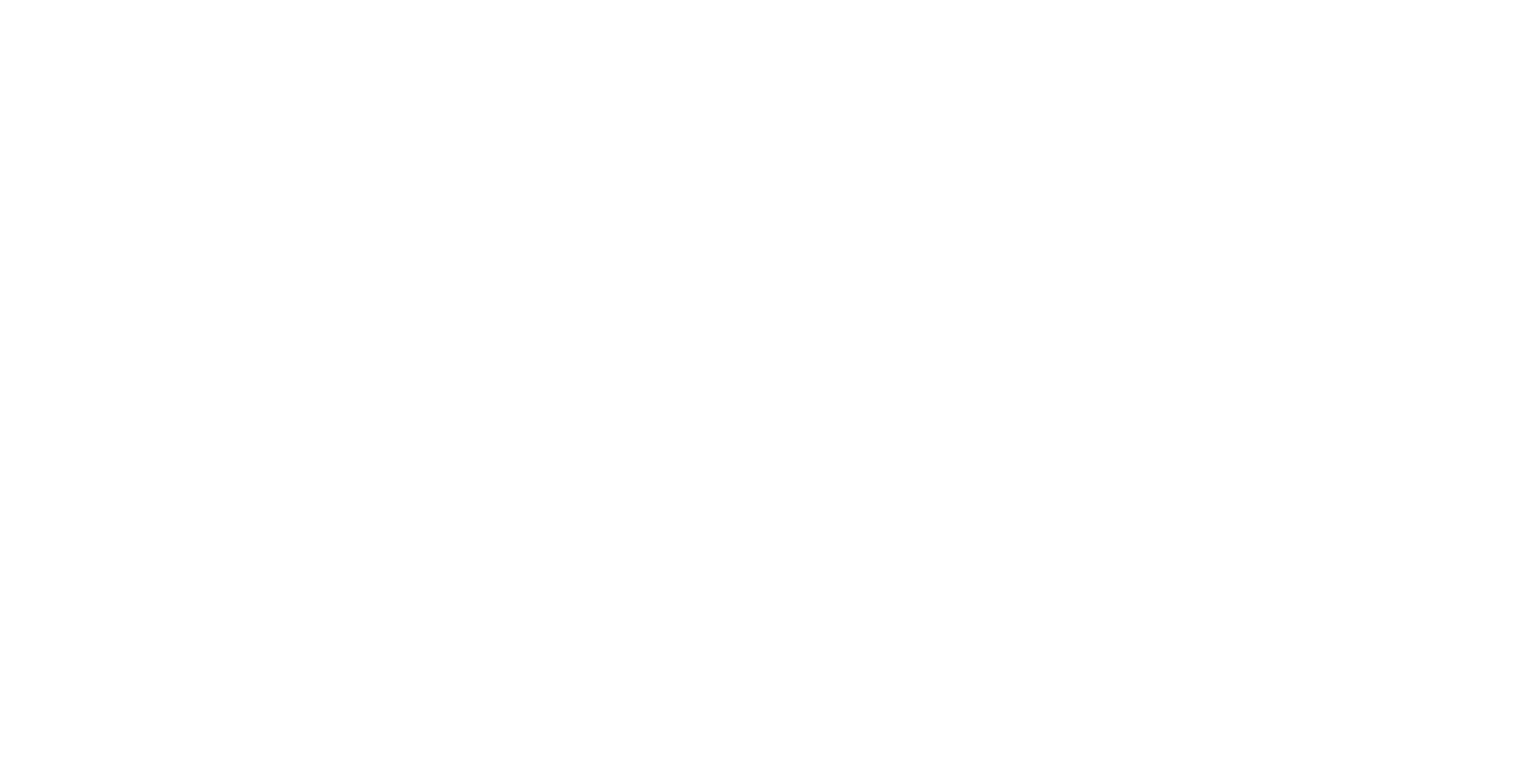 scroll, scrollTop: 0, scrollLeft: 0, axis: both 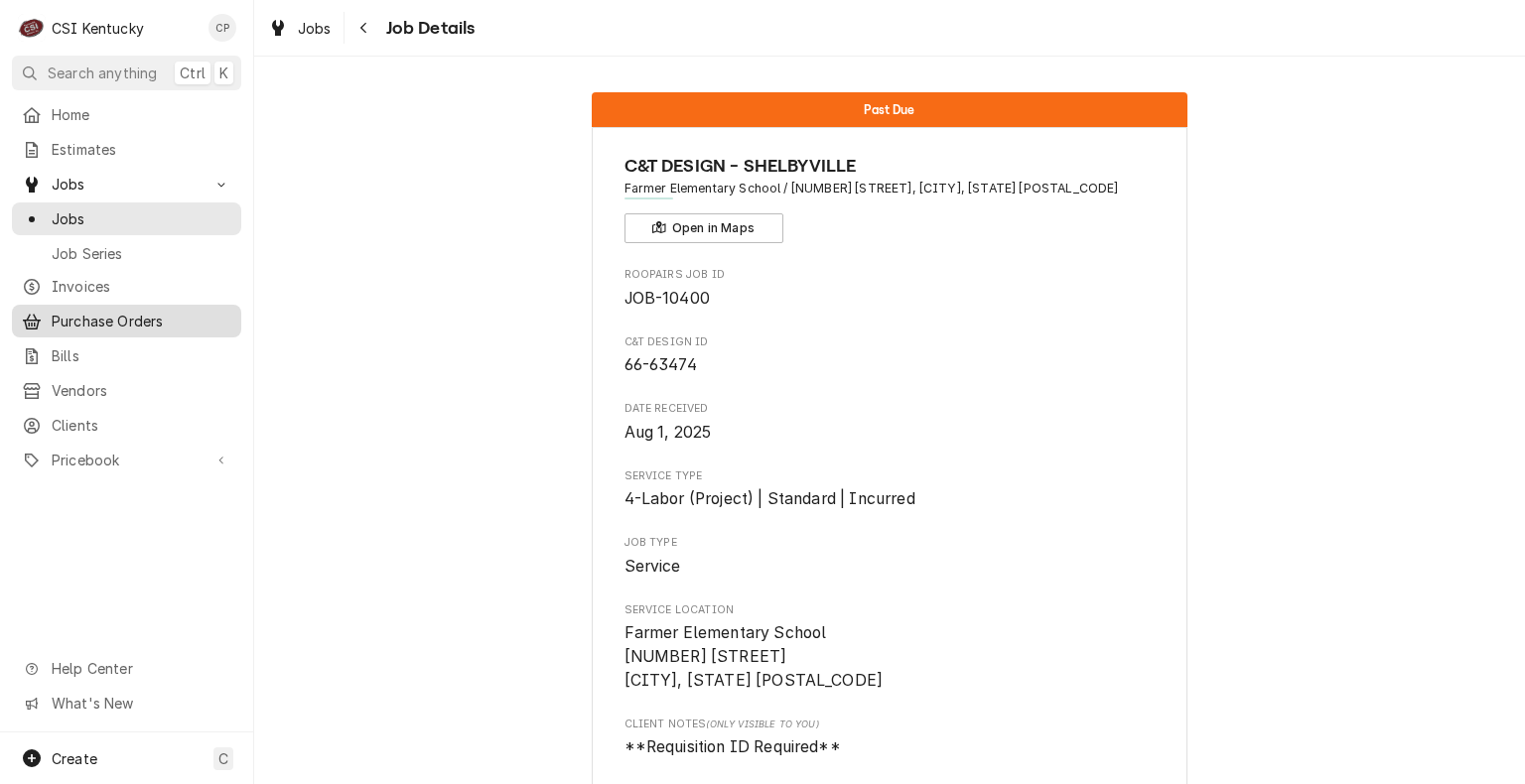 click on "Purchase Orders" at bounding box center [141, 321] 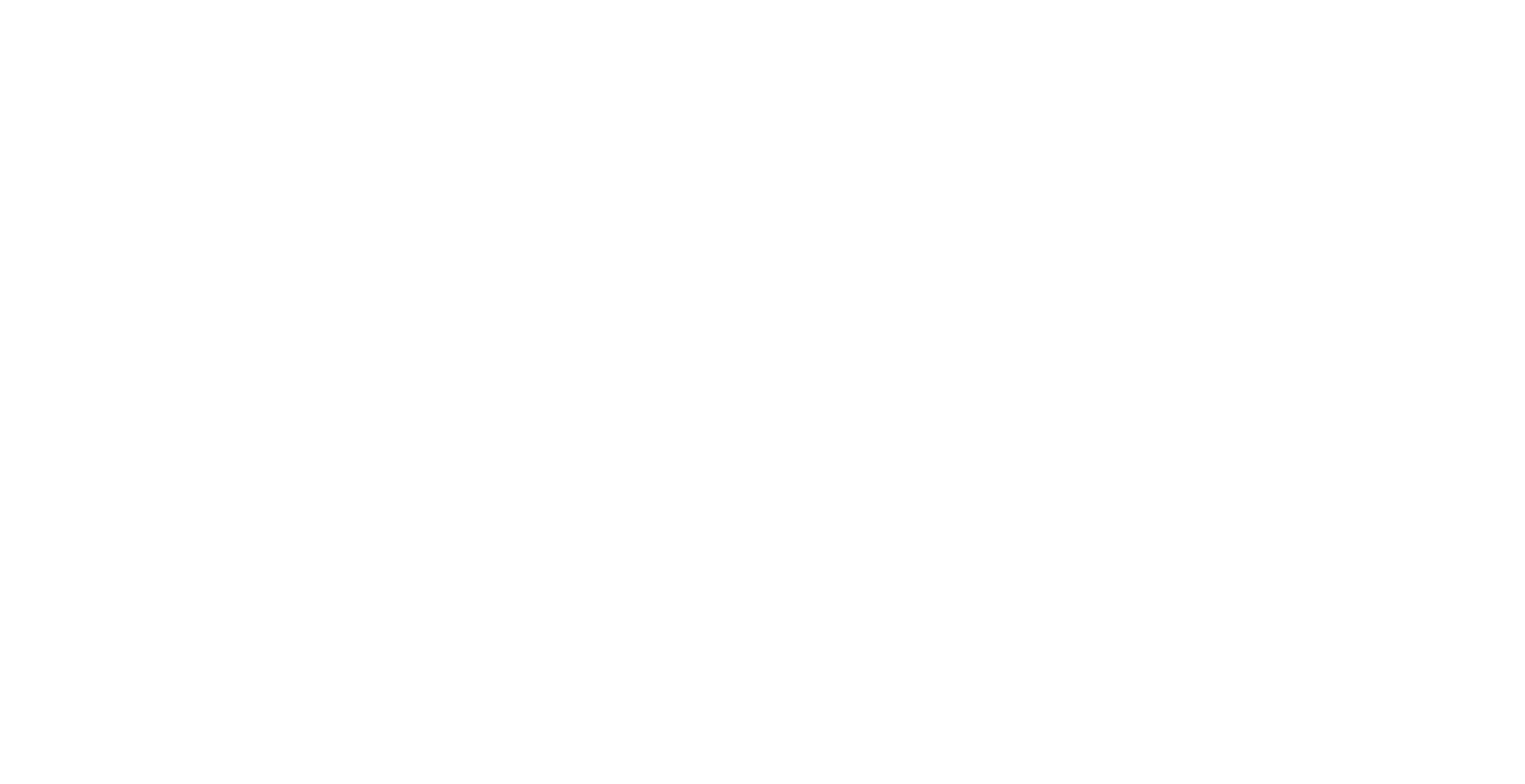 scroll, scrollTop: 0, scrollLeft: 0, axis: both 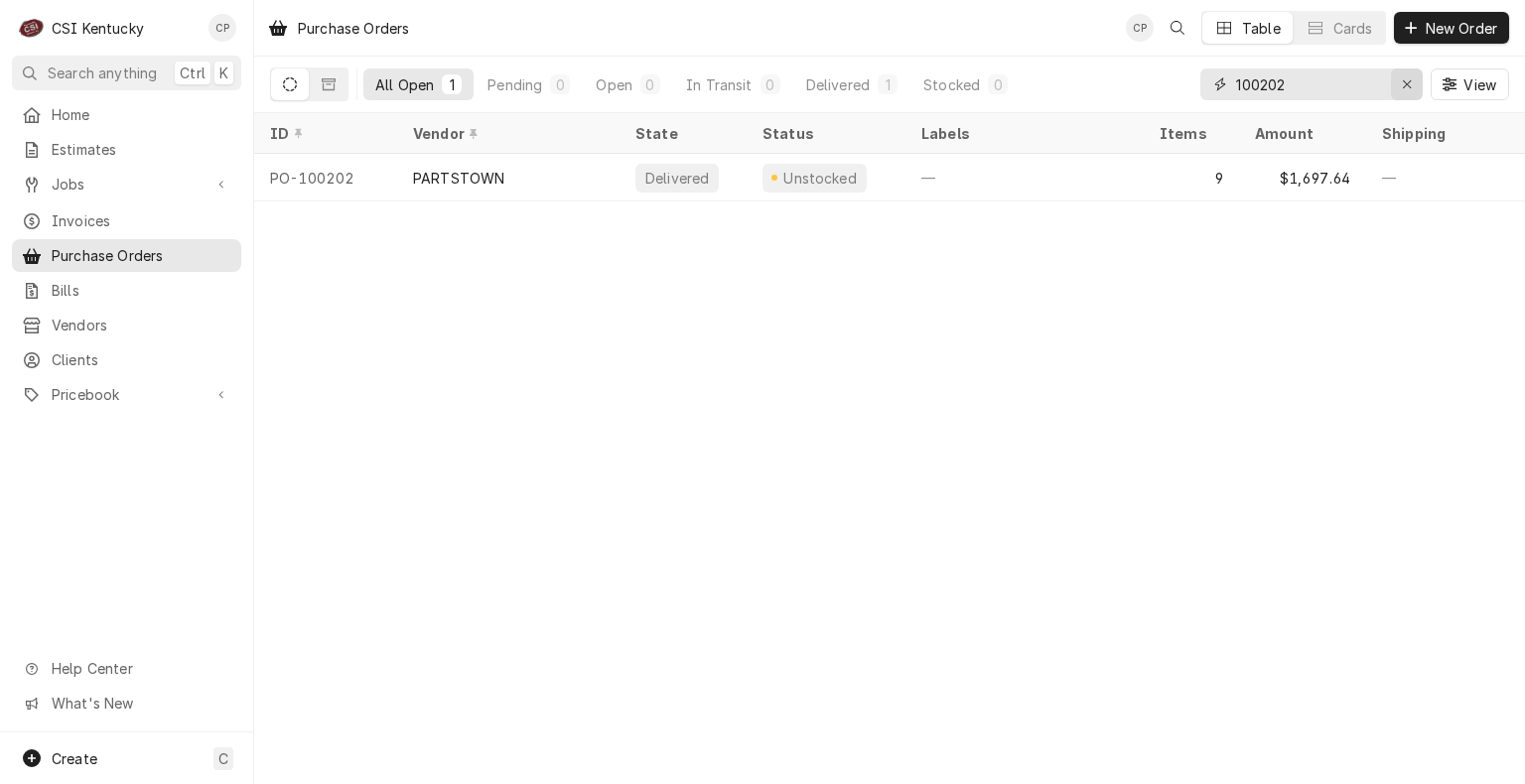 click 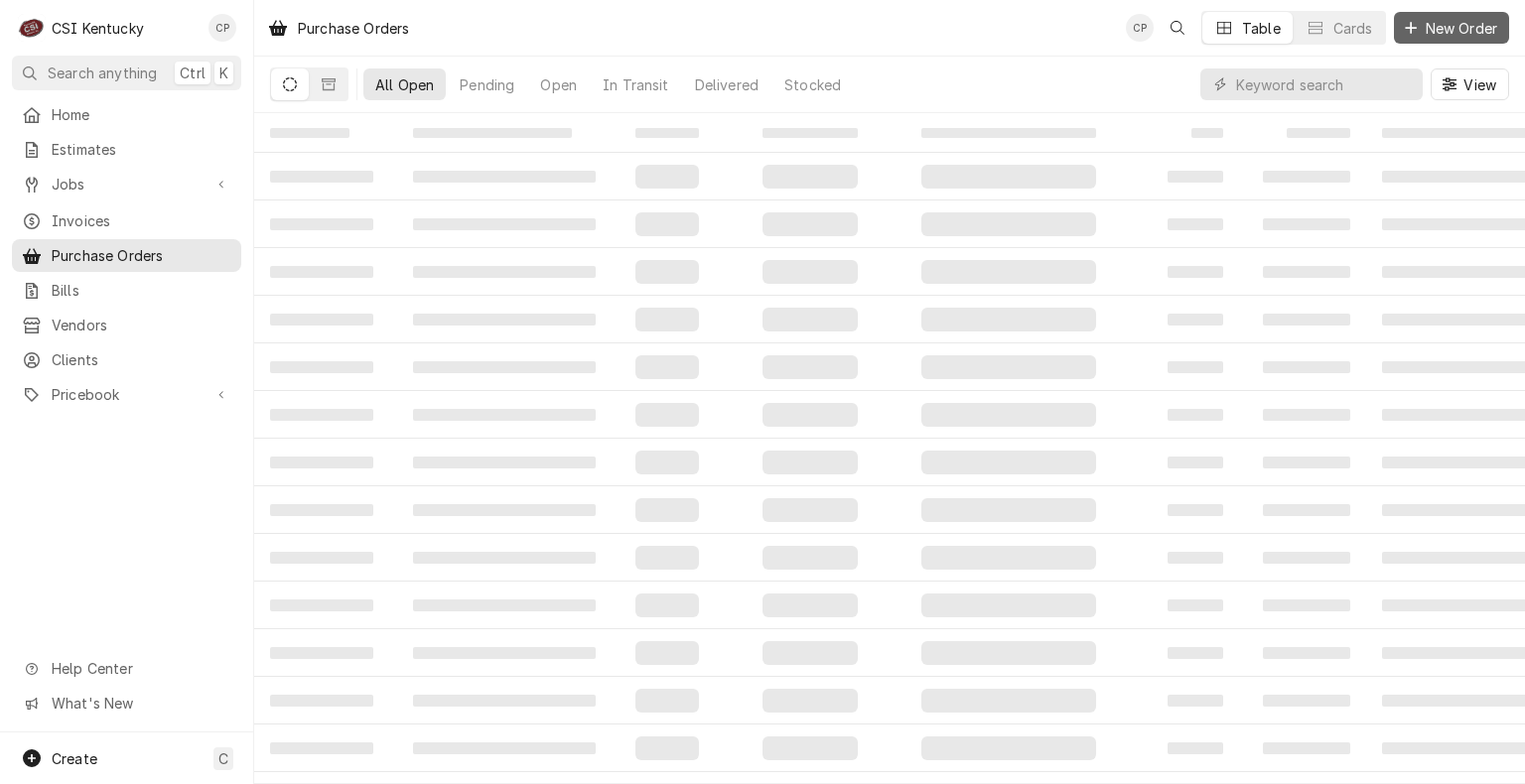click on "New Order" at bounding box center [1452, 28] 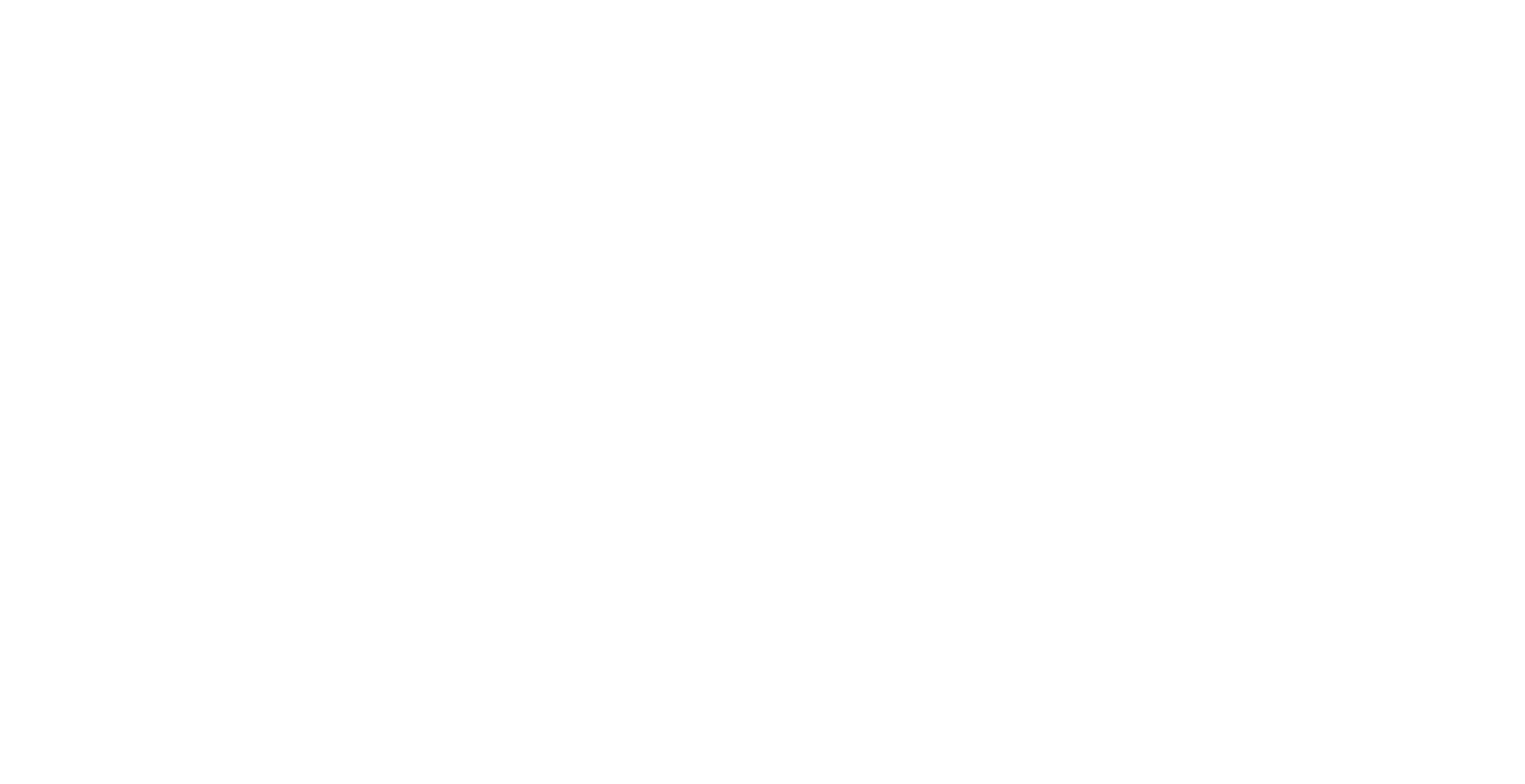 scroll, scrollTop: 0, scrollLeft: 0, axis: both 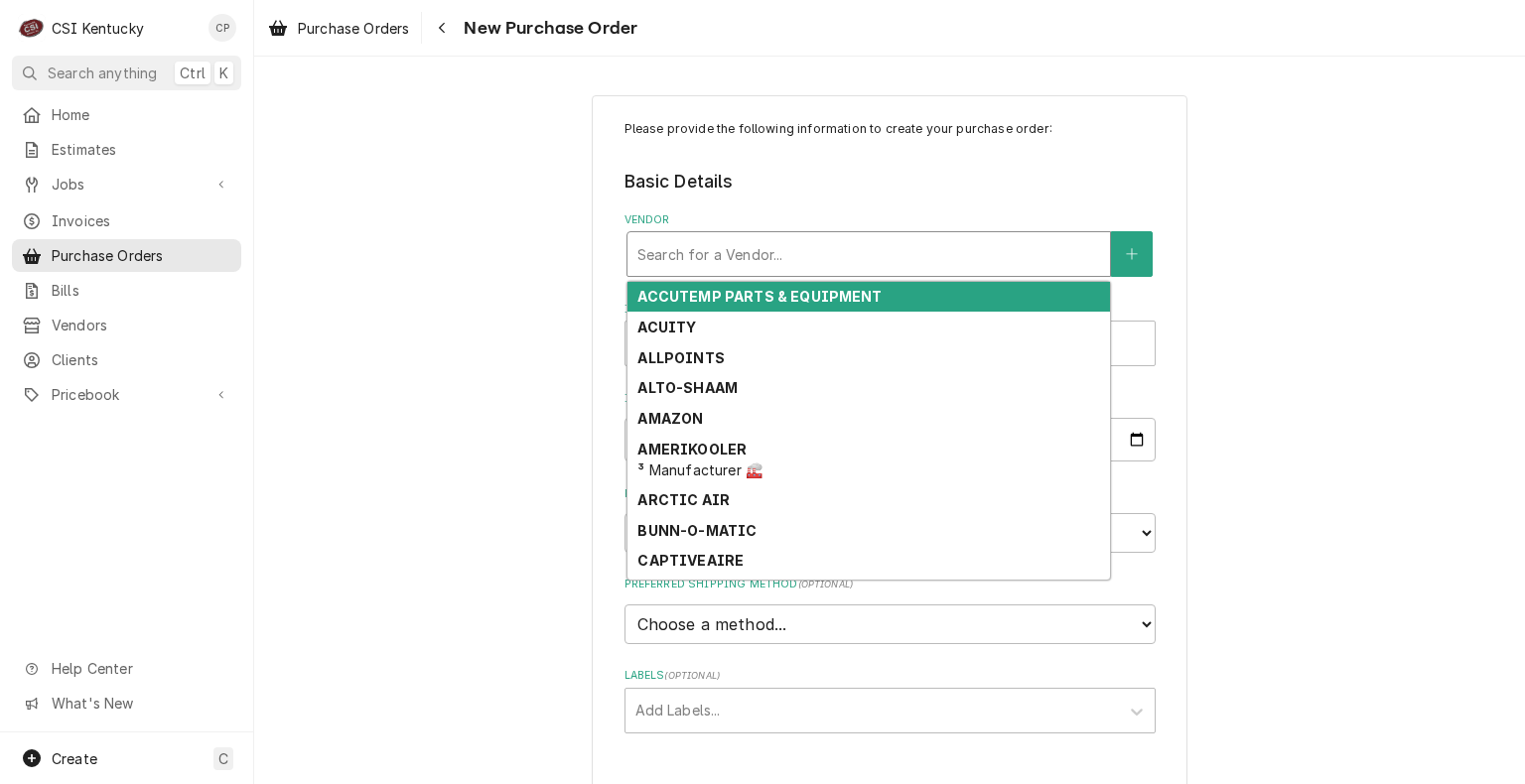 click at bounding box center [869, 254] 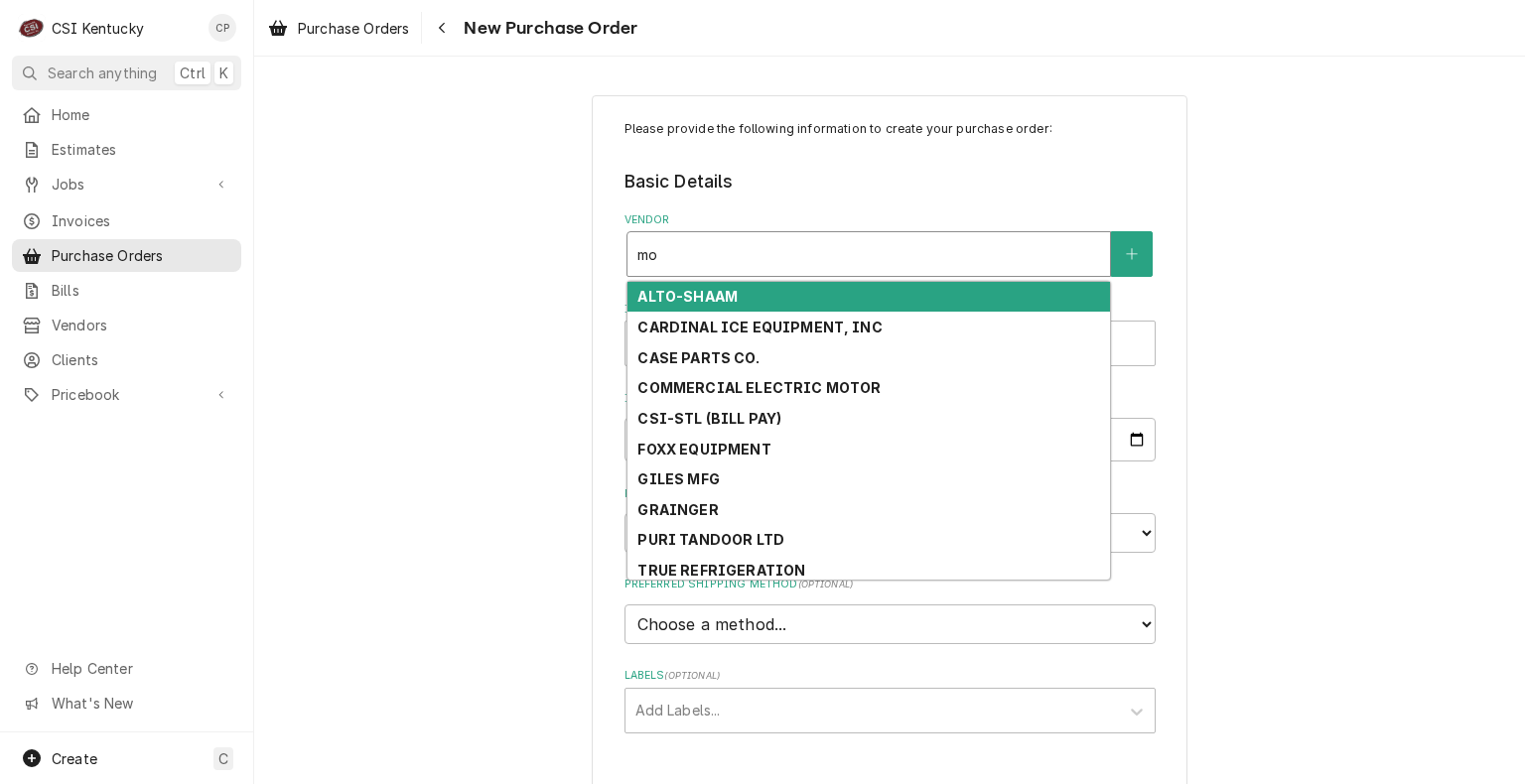 type on "m" 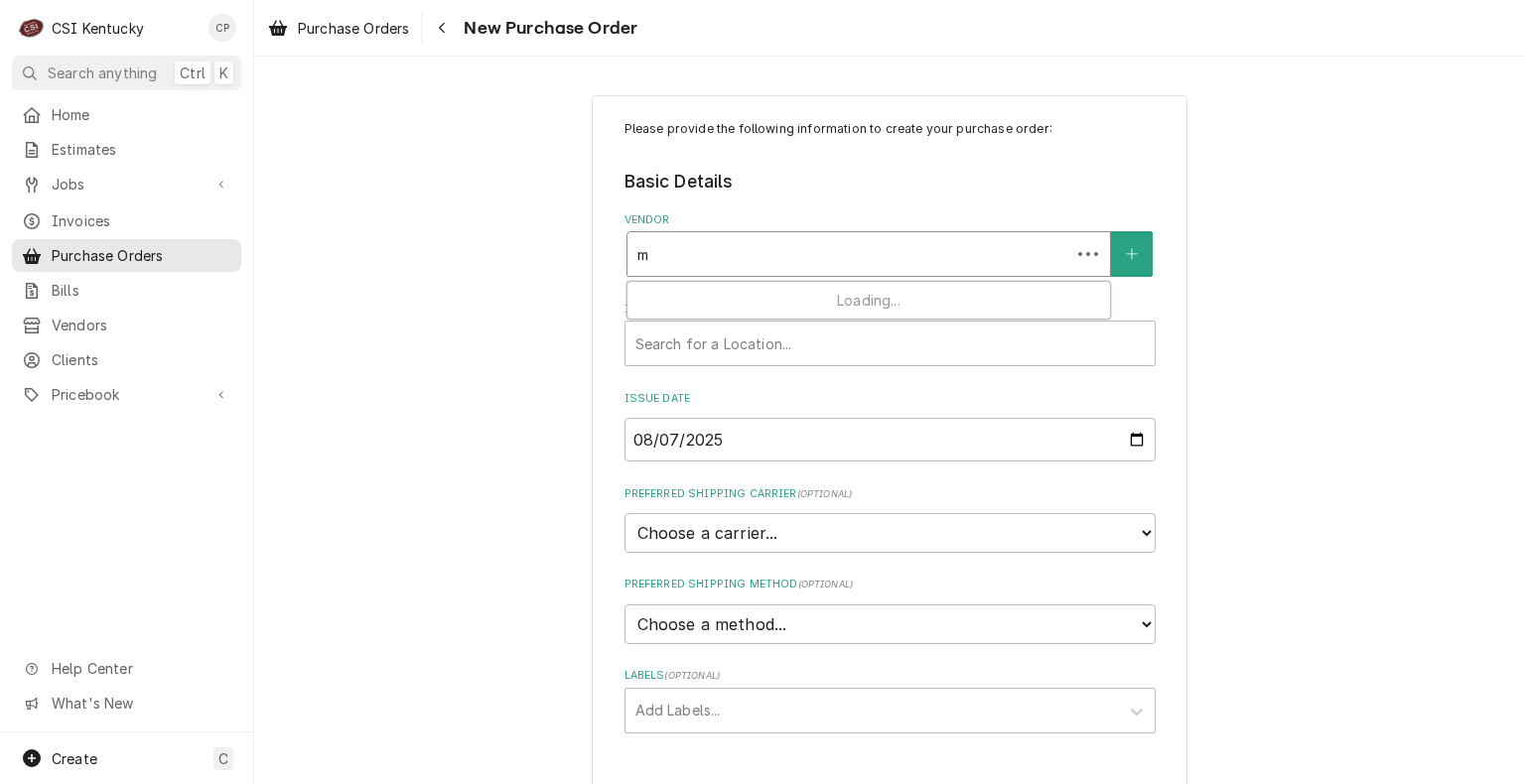 type 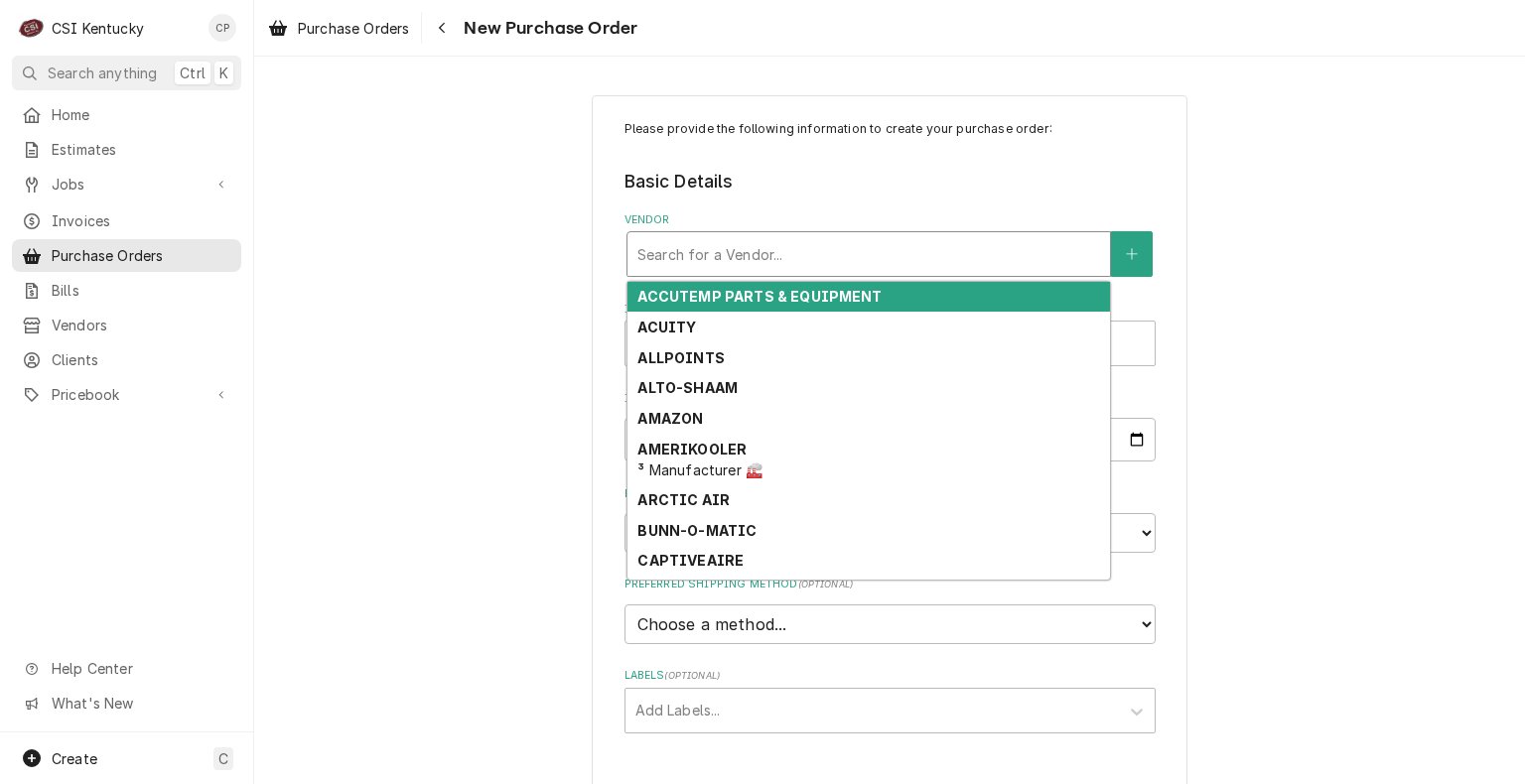 click on "Please provide the following information to create your purchase order: Basic Details Vendor 10 results available. Use Up and Down to choose options, press Enter to select the currently focused option, press Escape to exit the menu, press Tab to select the option and exit the menu. Search for a Vendor... ACCUTEMP PARTS & EQUIPMENT ACUITY ALLPOINTS ALTO-SHAAM AMAZON AMERIKOOLER ³ Manufacturer 🏭 ARCTIC AIR BUNN-O-MATIC CAPTIVEAIRE CARDINAL ICE EQUIPMENT, INC Inventory Location Search for a Location... Issue Date 2025-08-07 Preferred Shipping Carrier  ( optional ) Choose a carrier... U.S. Postal Service Stamps.com FedEx UPS DHL Express DHL ECommerce Canada Post Australia Post First Mile Asendia OnTrac APC Newgistics Globegistics RR Donnelley IMEX Access Worldwide Purolator Canada Sendle Other Preferred Shipping Method  ( optional ) Choose a method... Ground Next Day Early AM Next Day Air 2 Day Air Other Labels  ( optional ) Add Labels..." at bounding box center [890, 448] 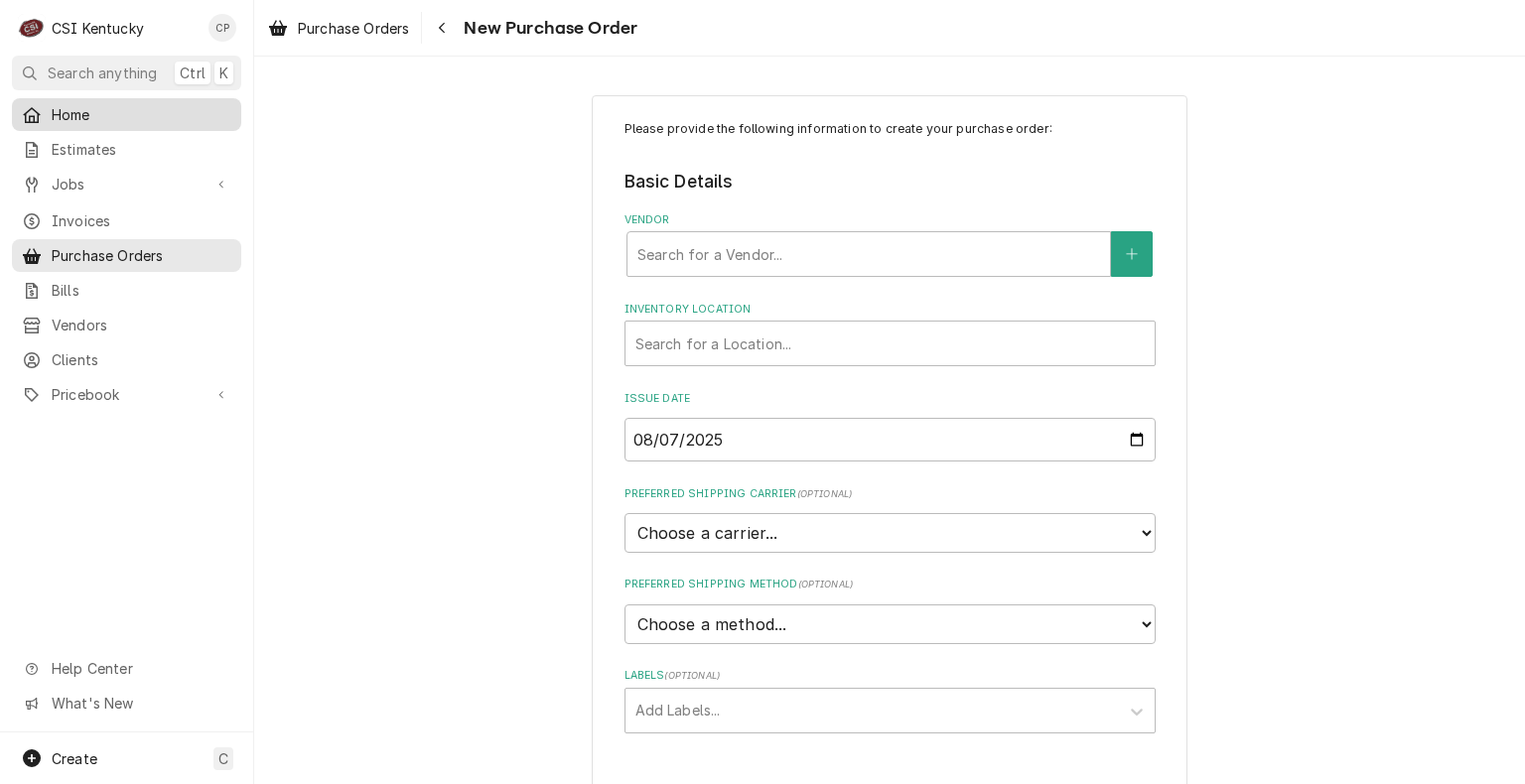click on "Home" at bounding box center [141, 114] 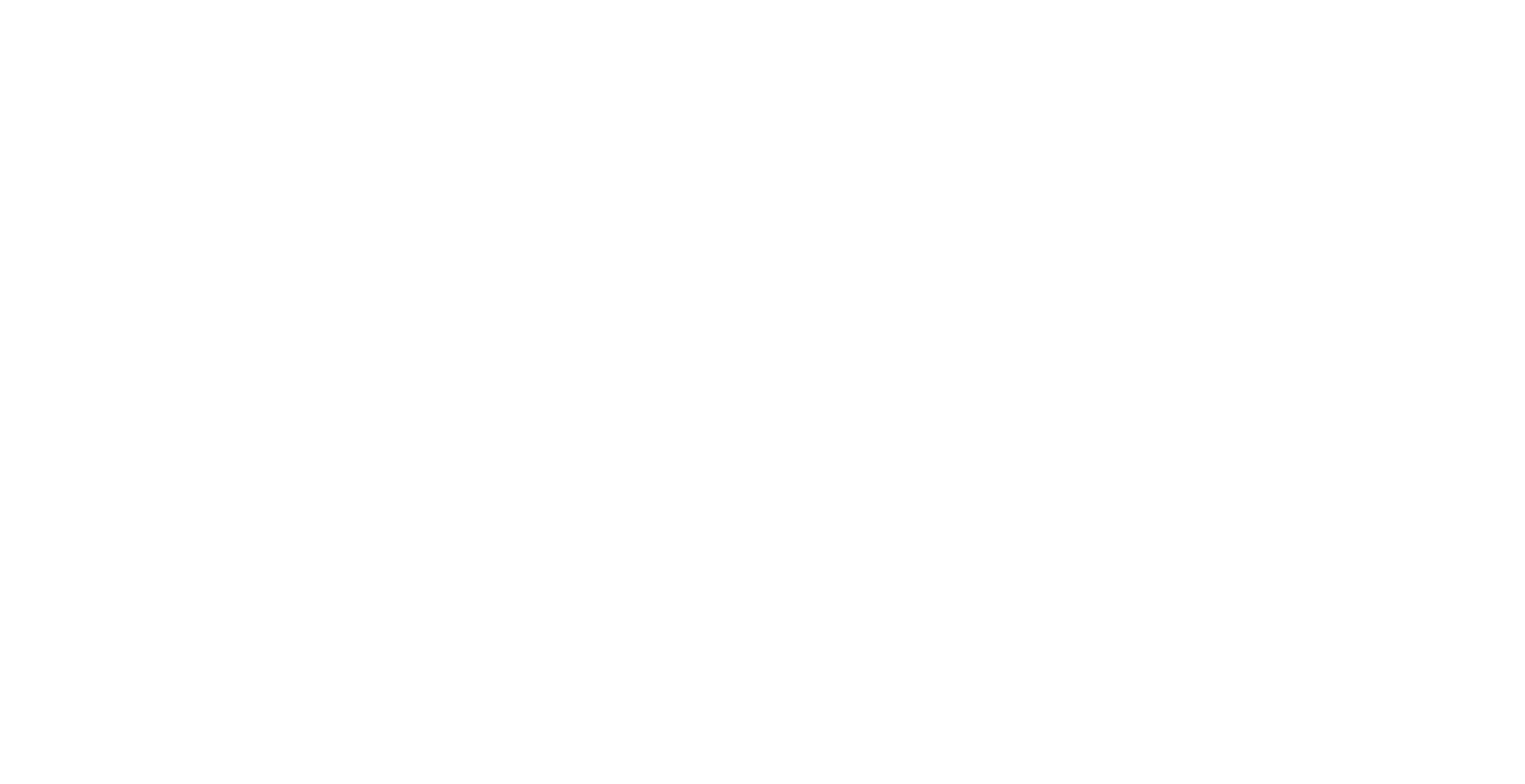 scroll, scrollTop: 0, scrollLeft: 0, axis: both 